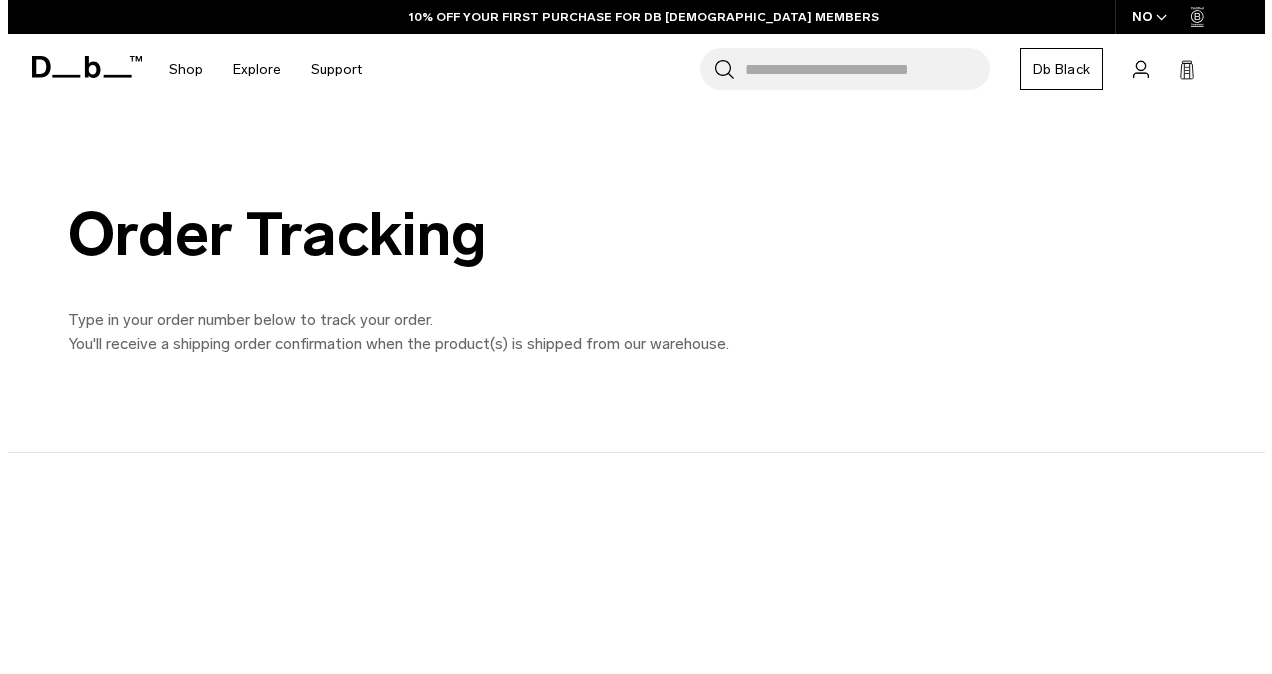 scroll, scrollTop: 0, scrollLeft: 0, axis: both 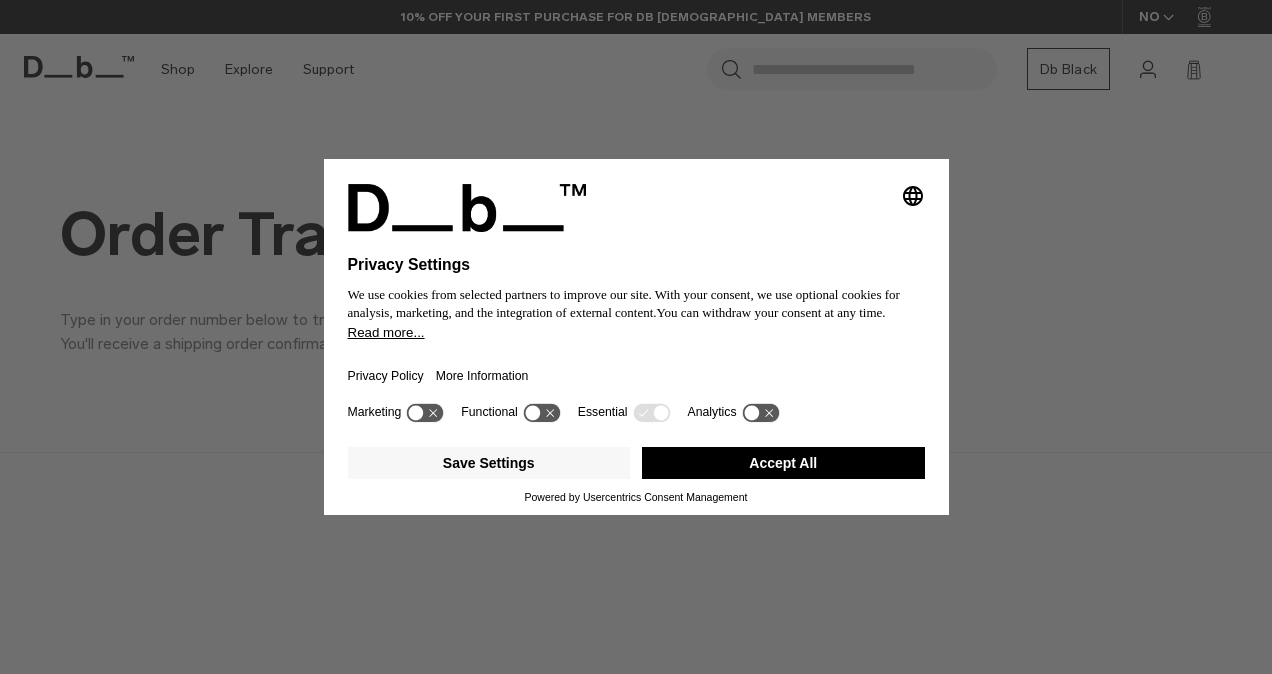 click on "Accept All" at bounding box center (783, 463) 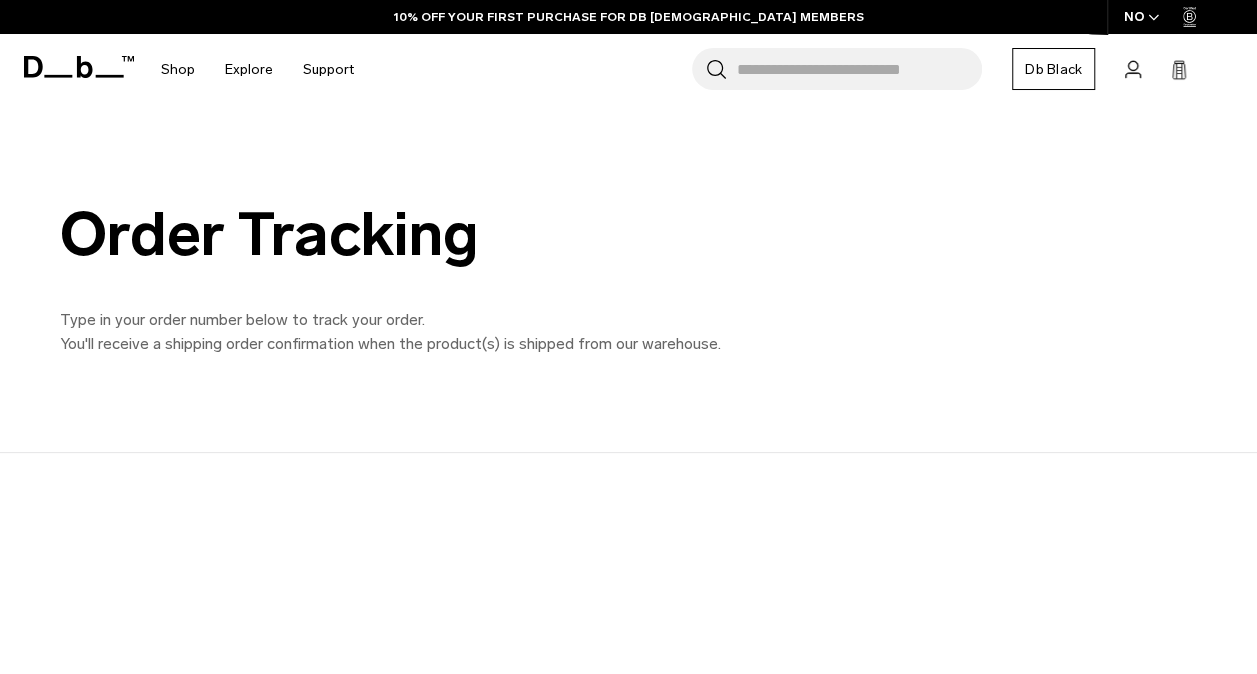 scroll, scrollTop: 0, scrollLeft: 0, axis: both 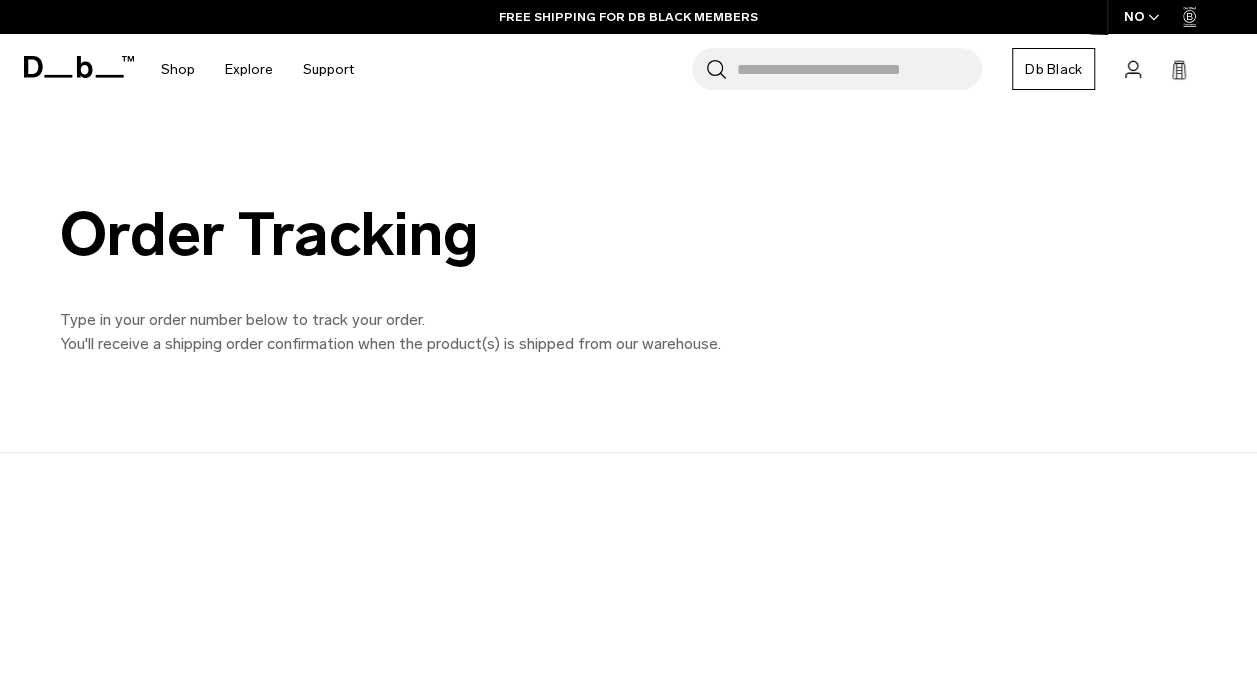 click 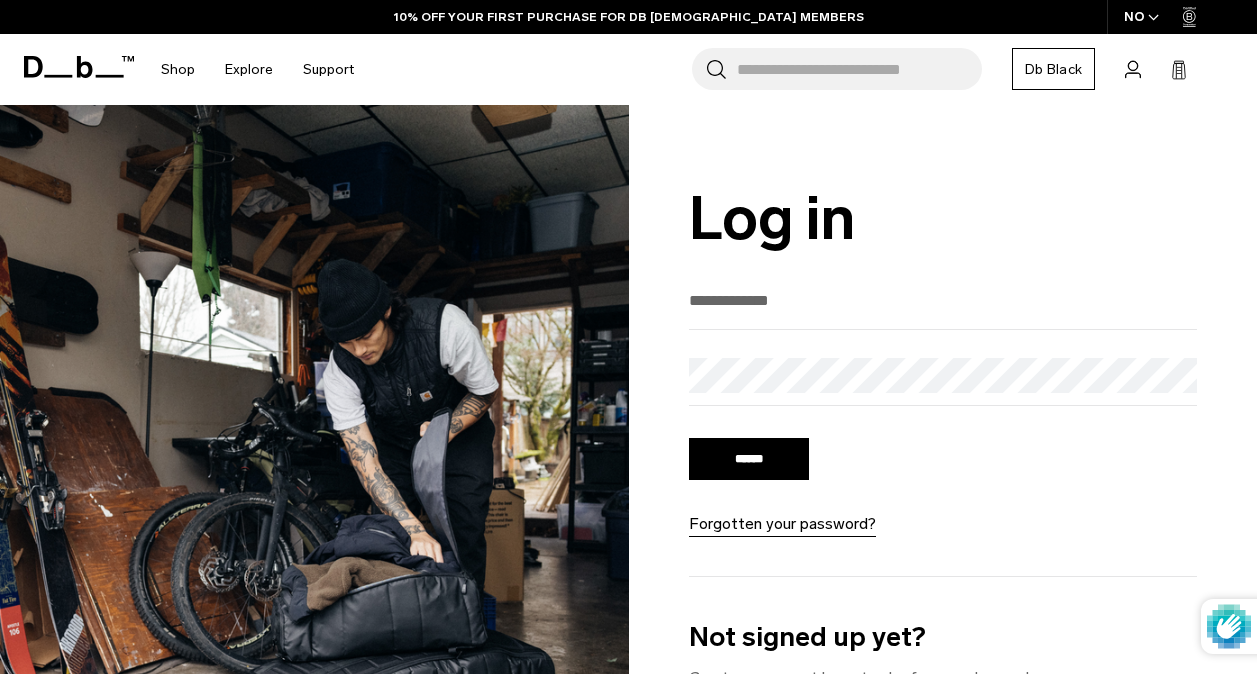 scroll, scrollTop: 300, scrollLeft: 0, axis: vertical 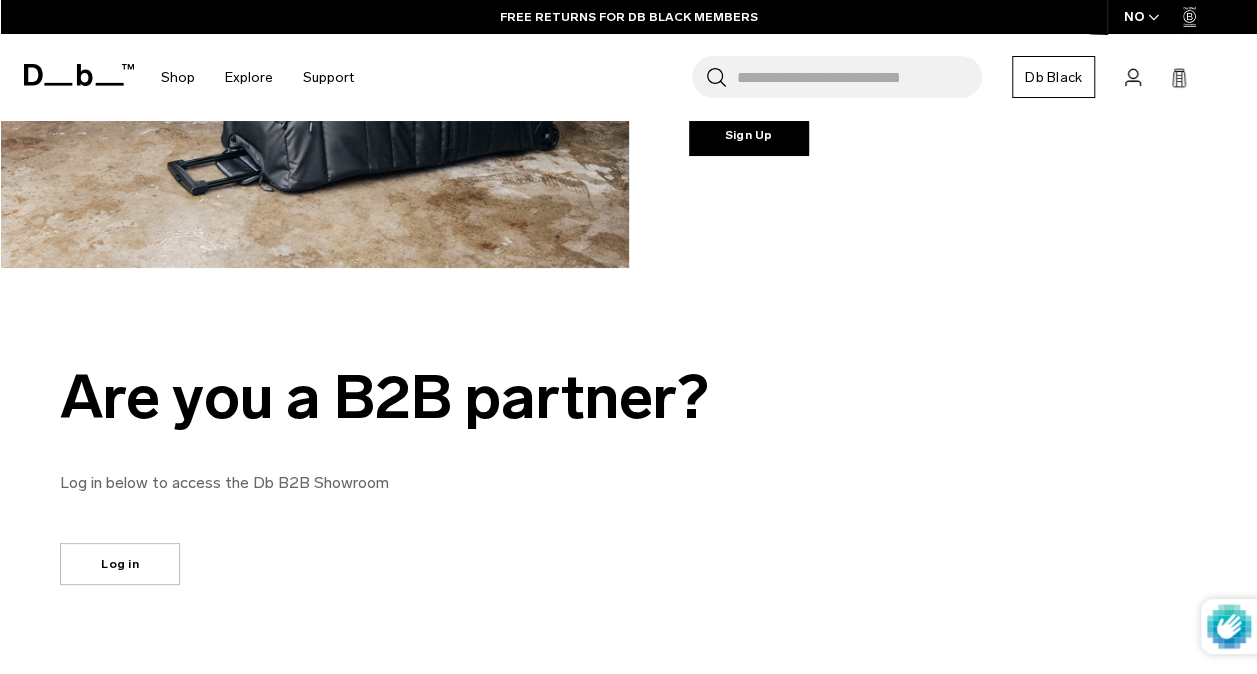 click on "Log in" at bounding box center (120, 564) 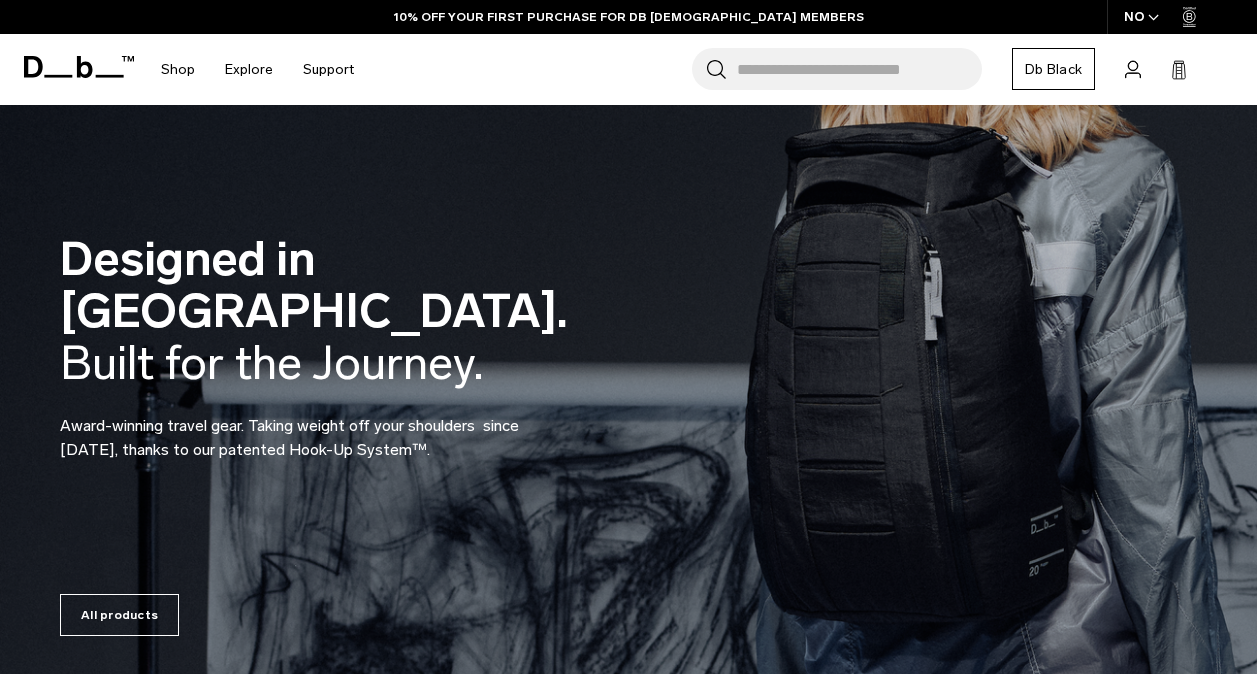 scroll, scrollTop: 0, scrollLeft: 0, axis: both 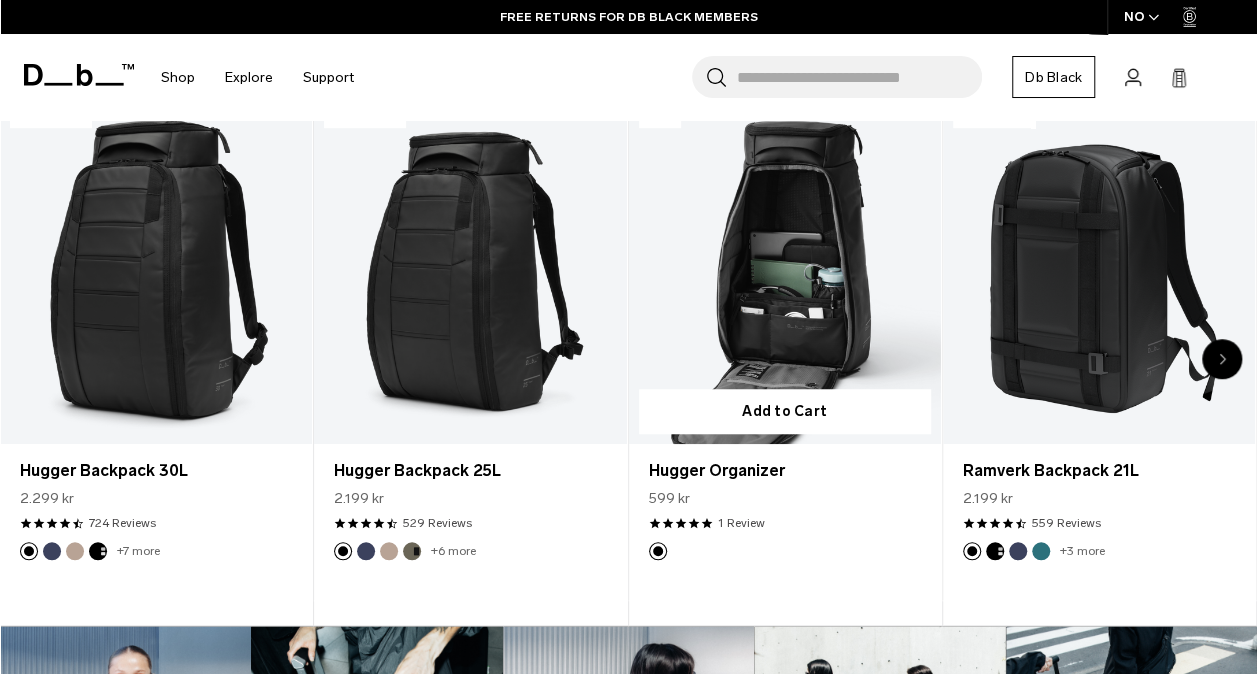 click at bounding box center (785, 270) 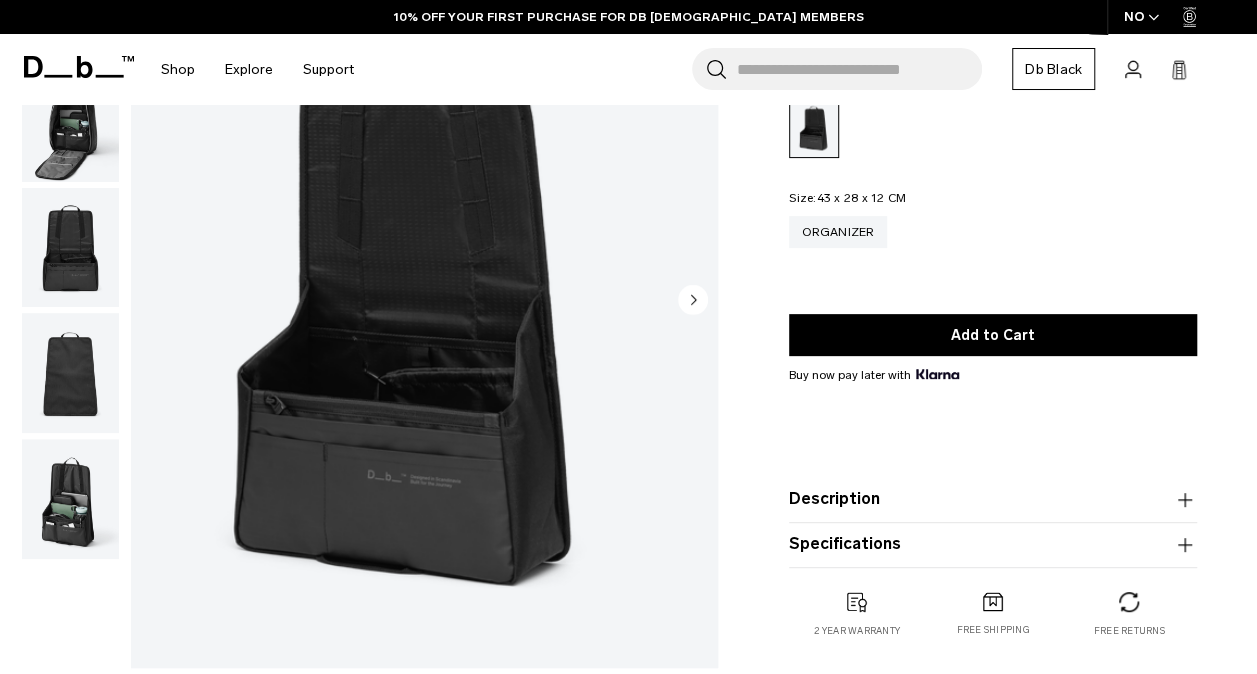 scroll, scrollTop: 0, scrollLeft: 0, axis: both 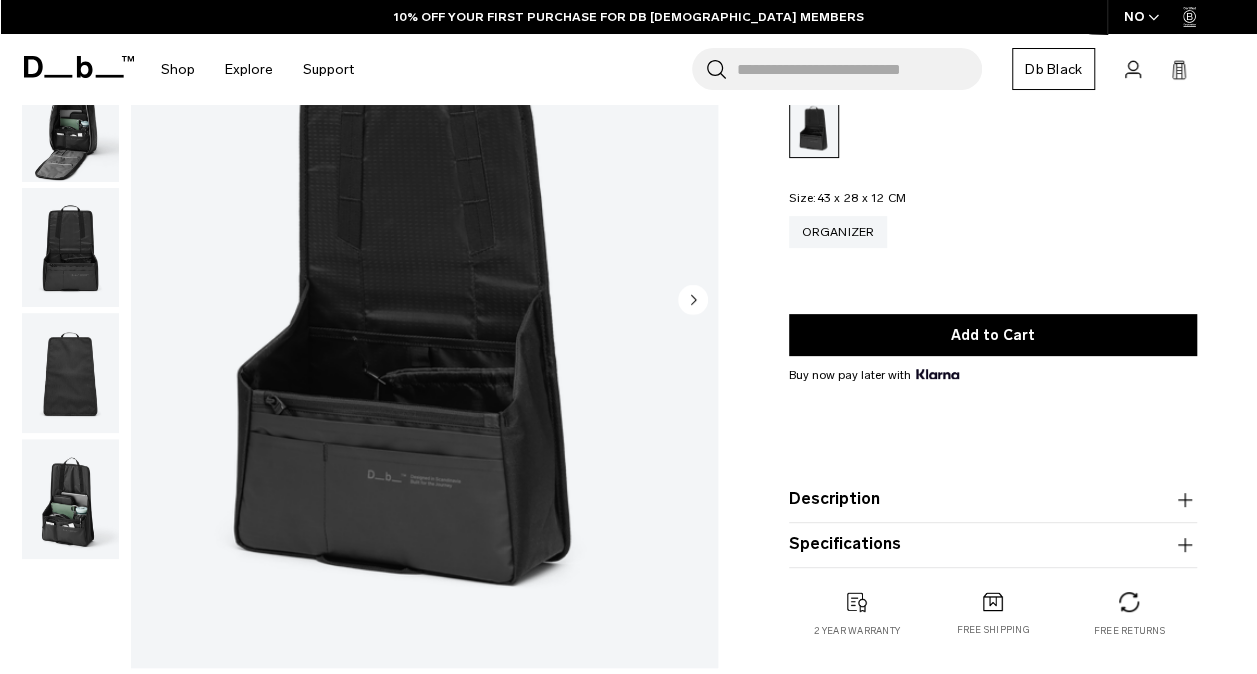 click at bounding box center (70, 499) 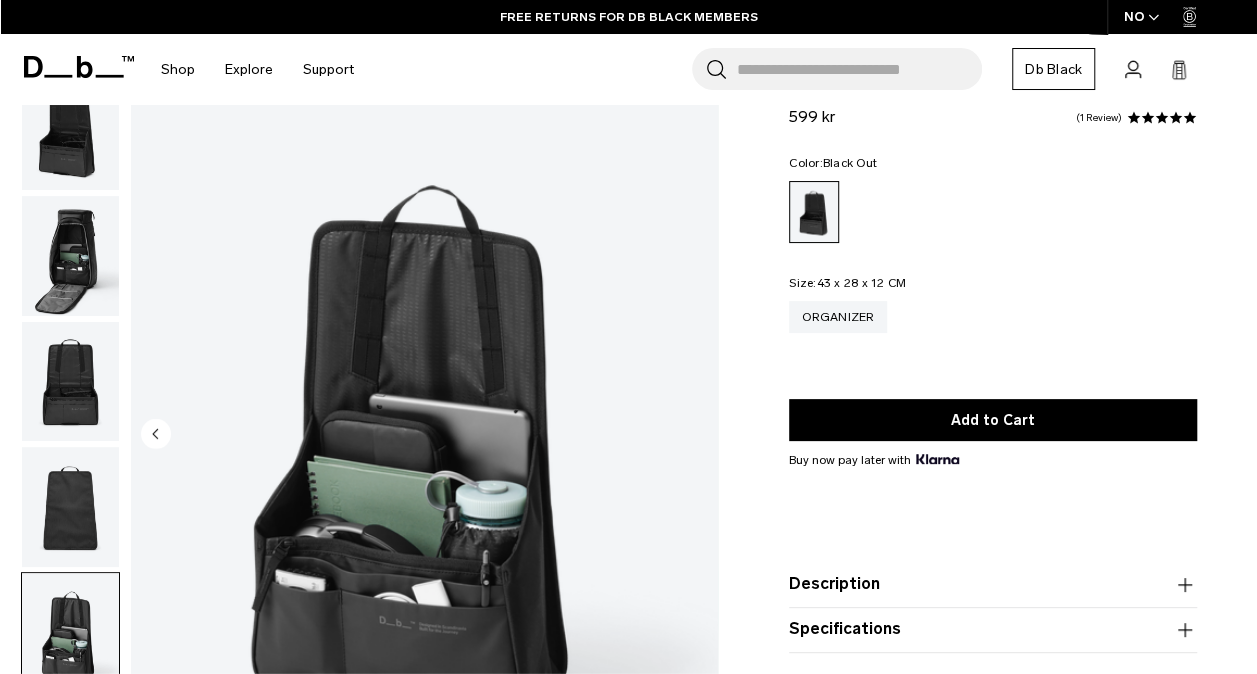 scroll, scrollTop: 0, scrollLeft: 0, axis: both 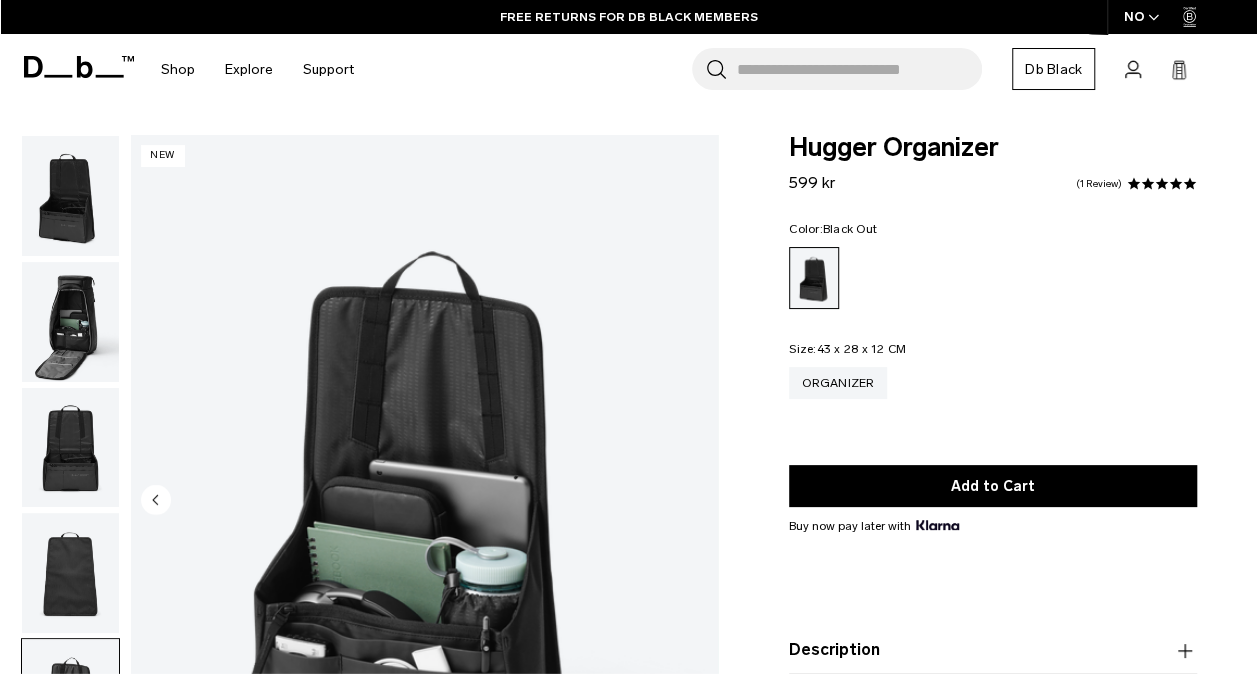click at bounding box center [70, 448] 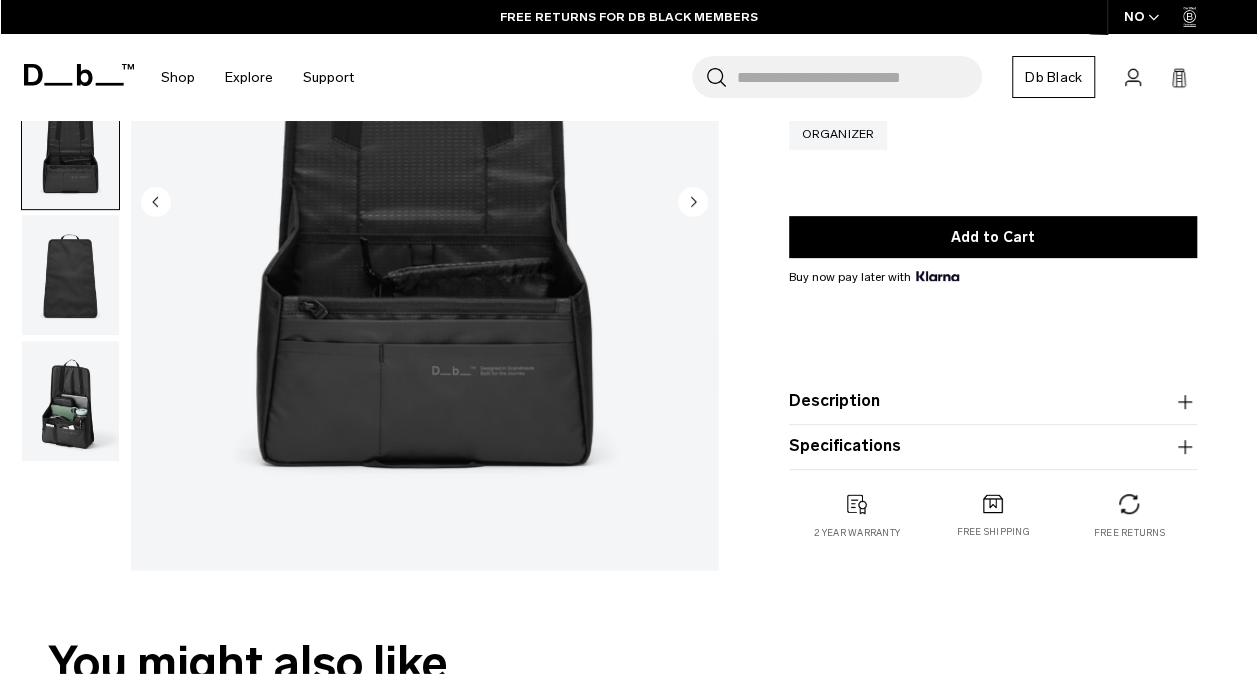 scroll, scrollTop: 300, scrollLeft: 0, axis: vertical 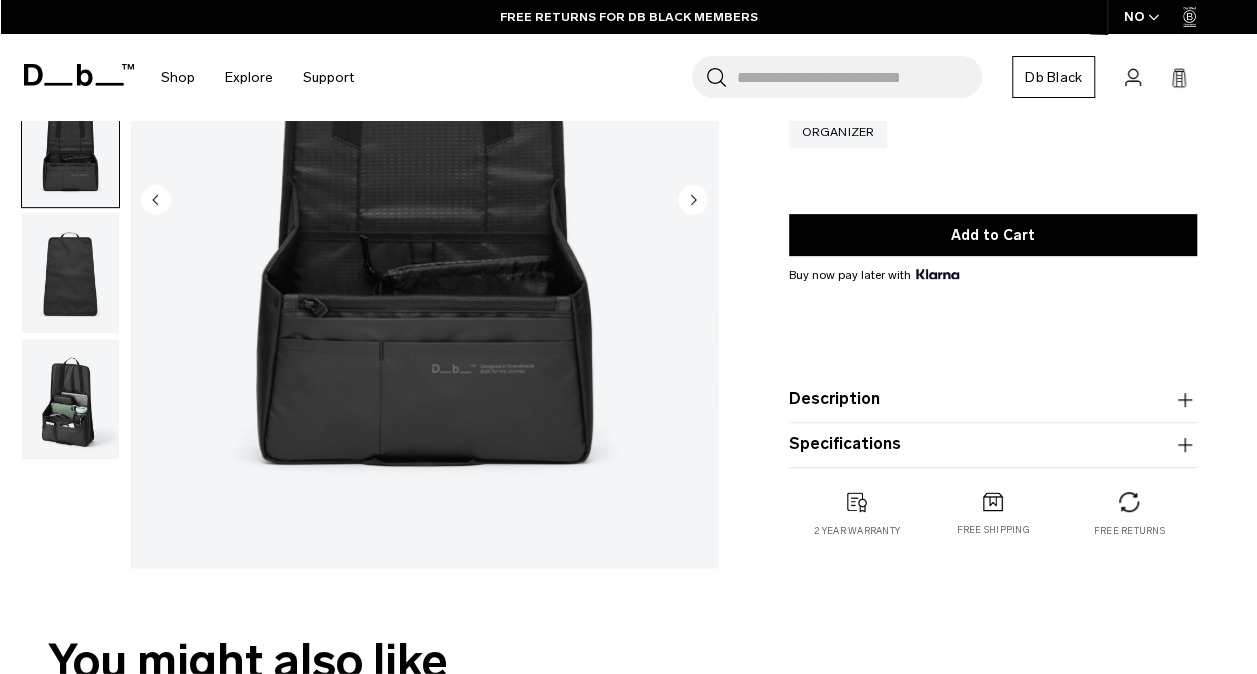 click at bounding box center [70, 399] 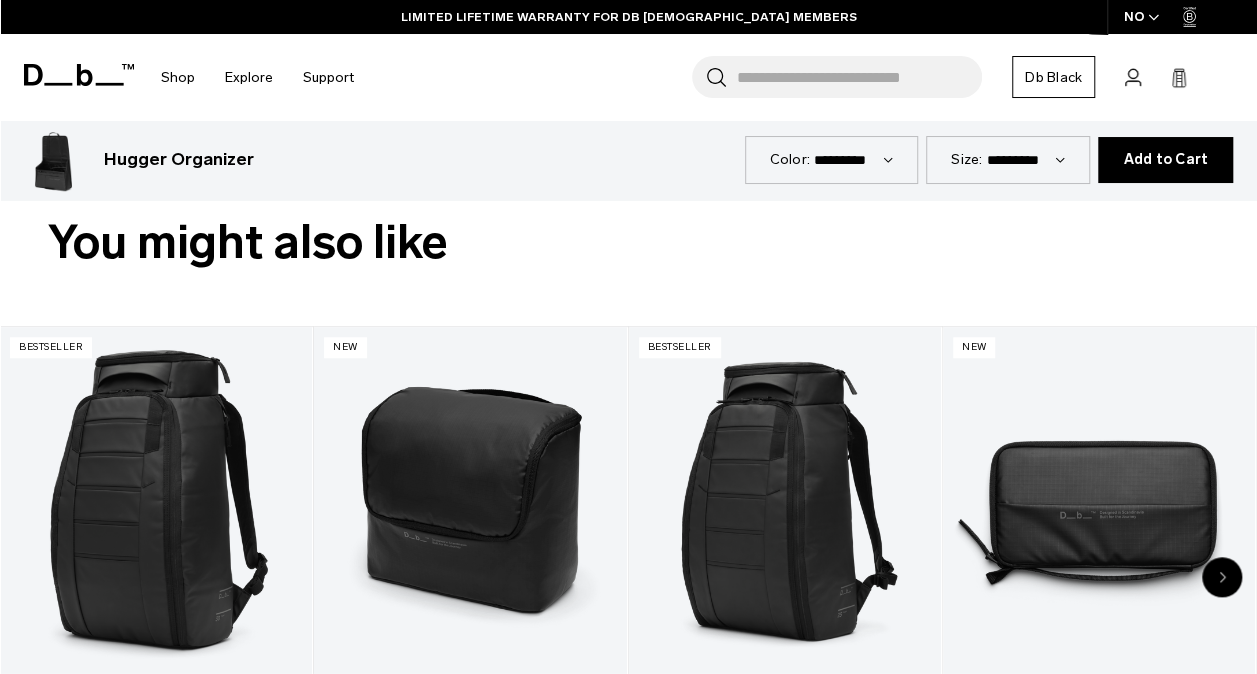 scroll, scrollTop: 900, scrollLeft: 0, axis: vertical 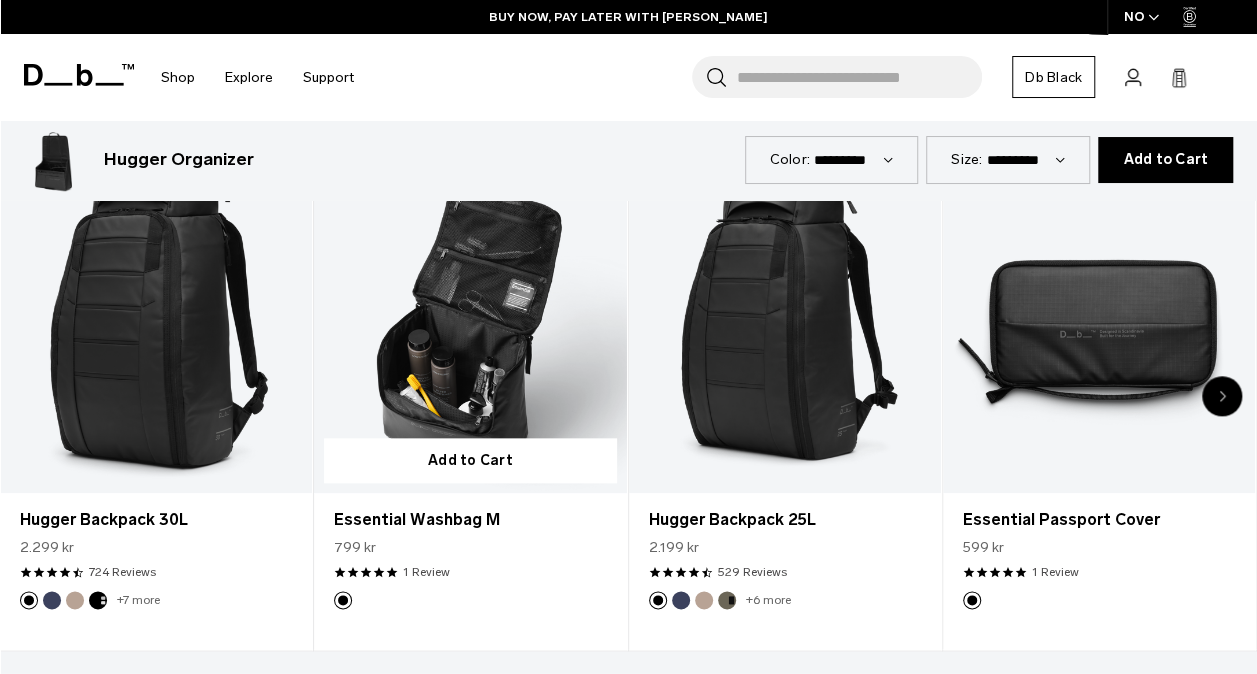 click at bounding box center (470, 319) 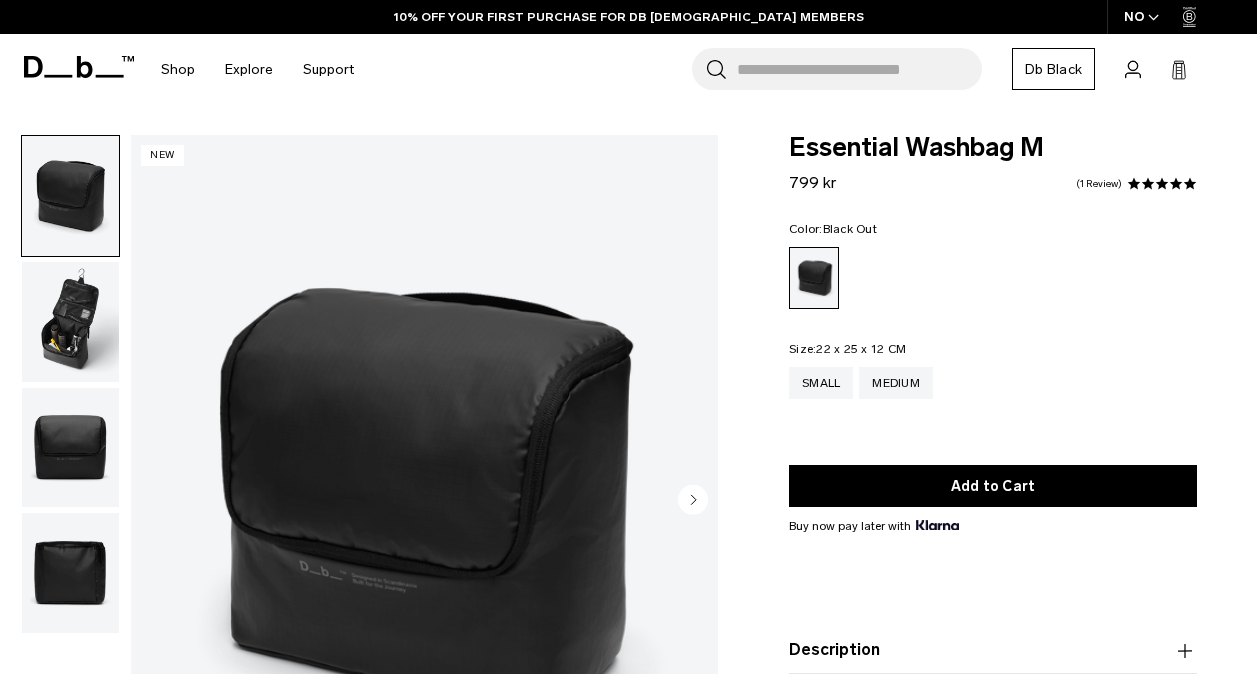 scroll, scrollTop: 0, scrollLeft: 0, axis: both 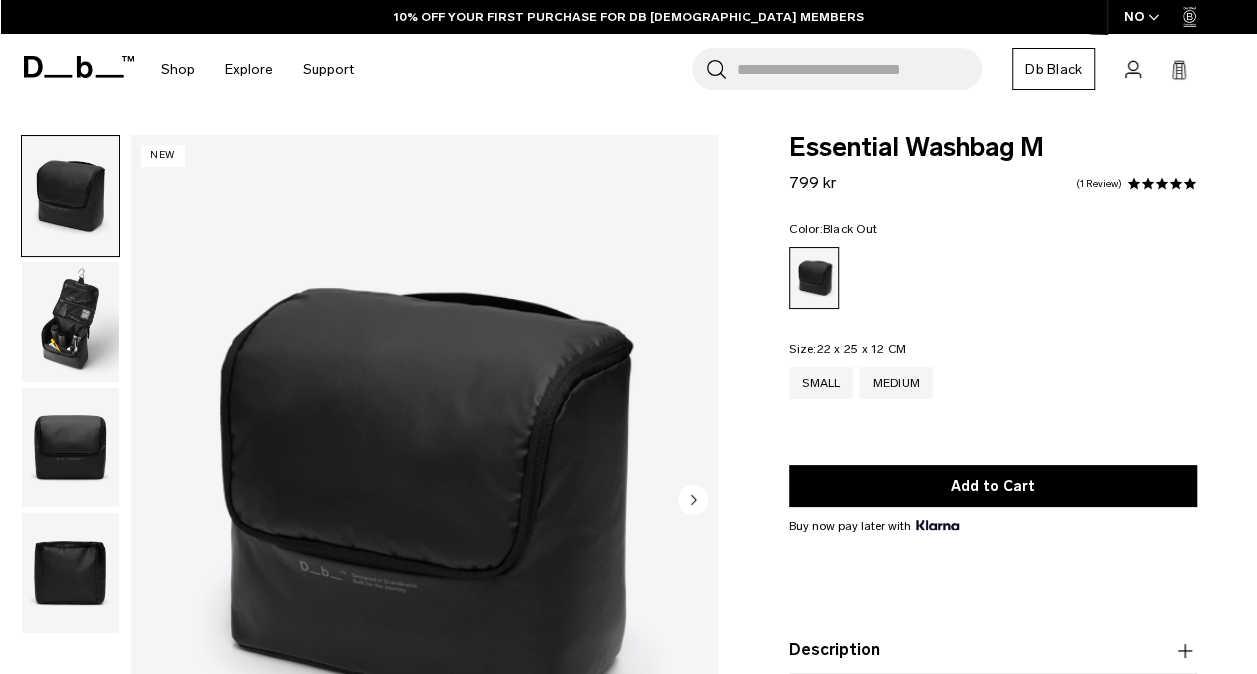 click 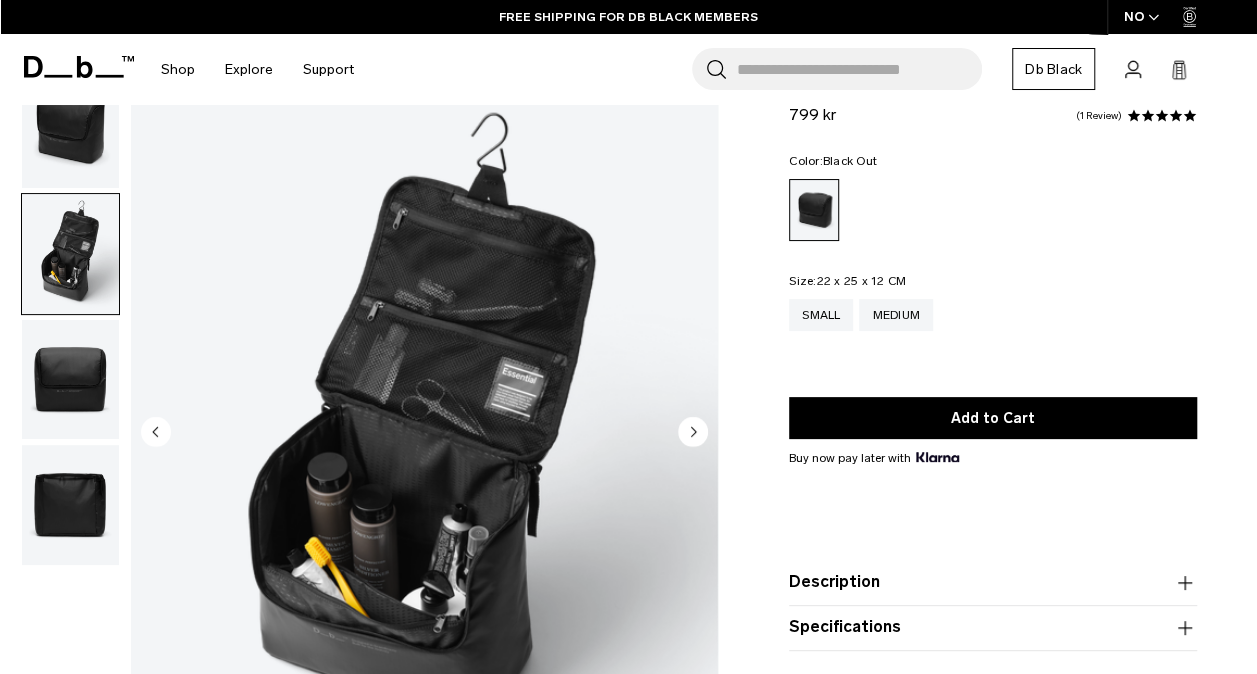 scroll, scrollTop: 100, scrollLeft: 0, axis: vertical 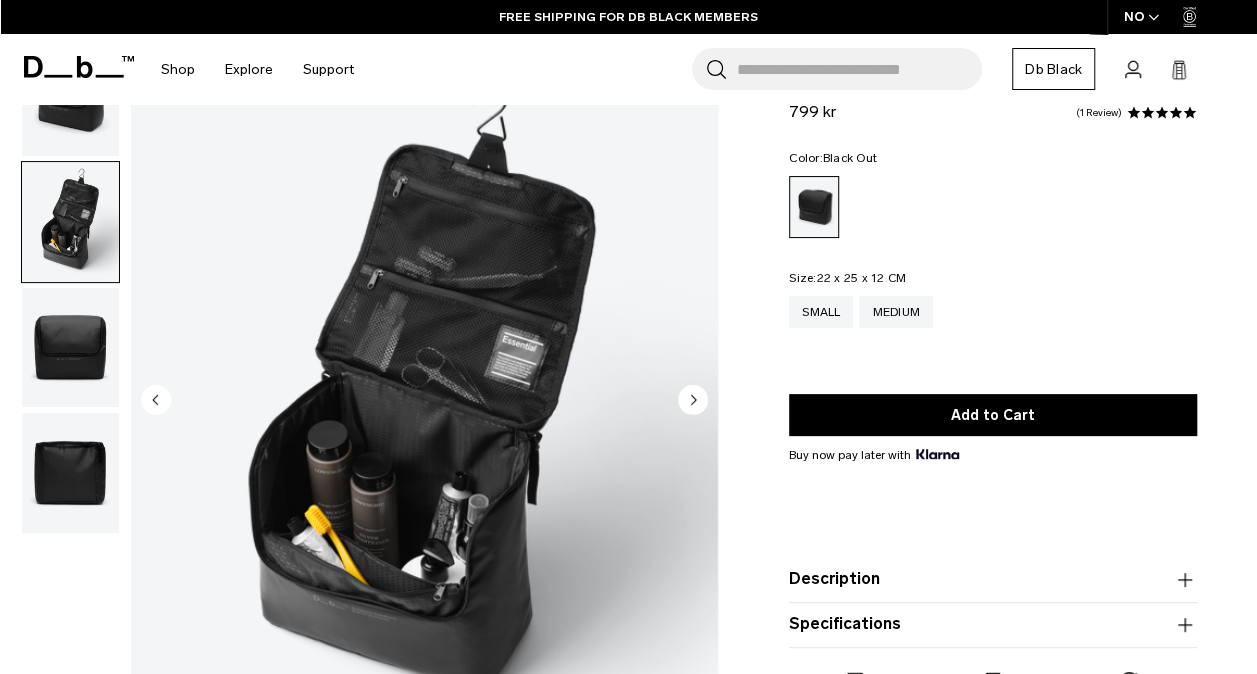 click 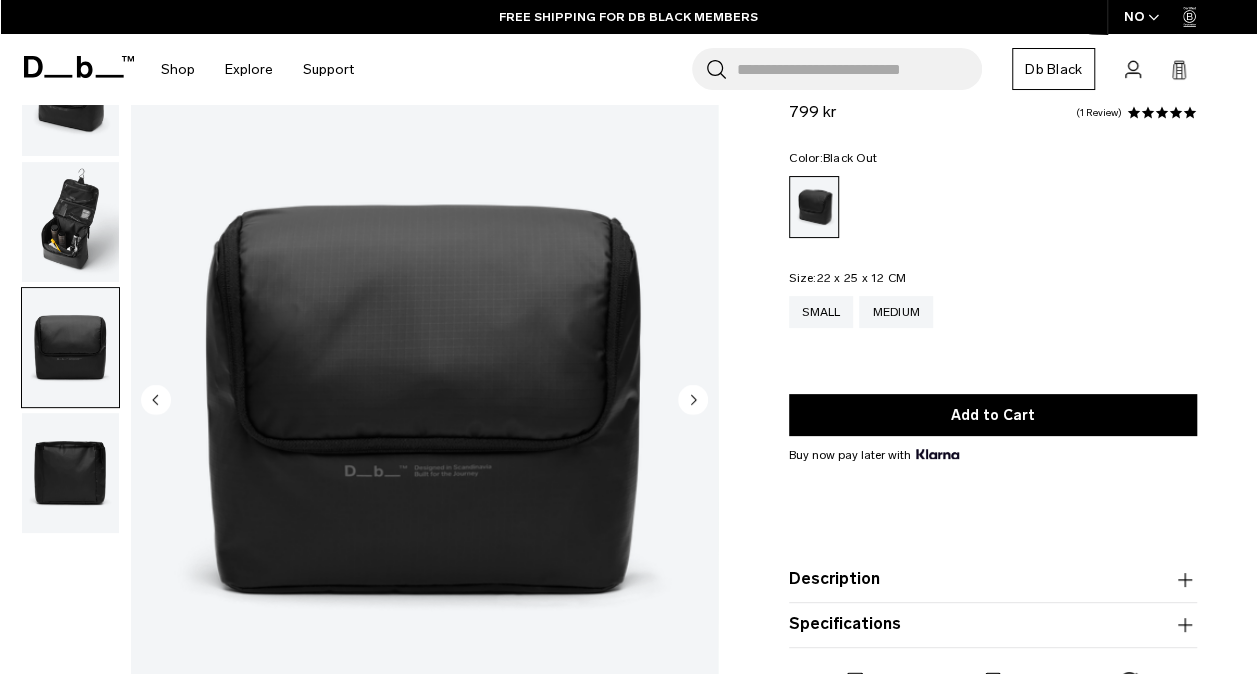 click 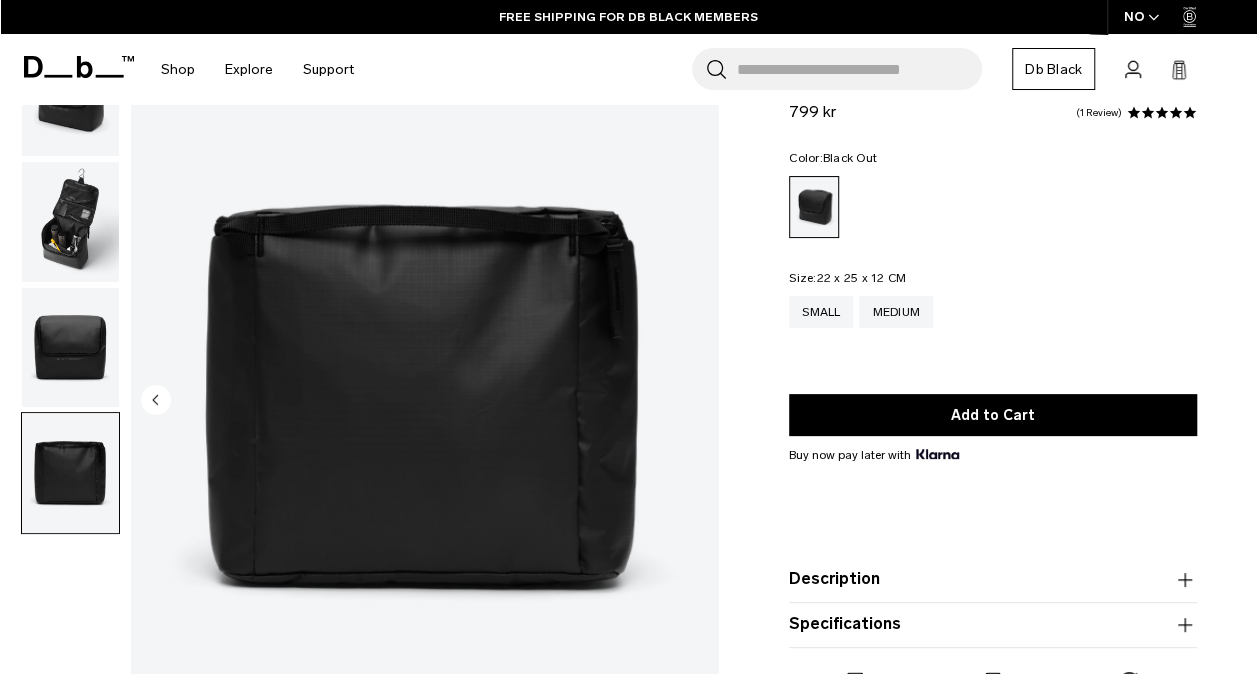 click at bounding box center (424, 401) 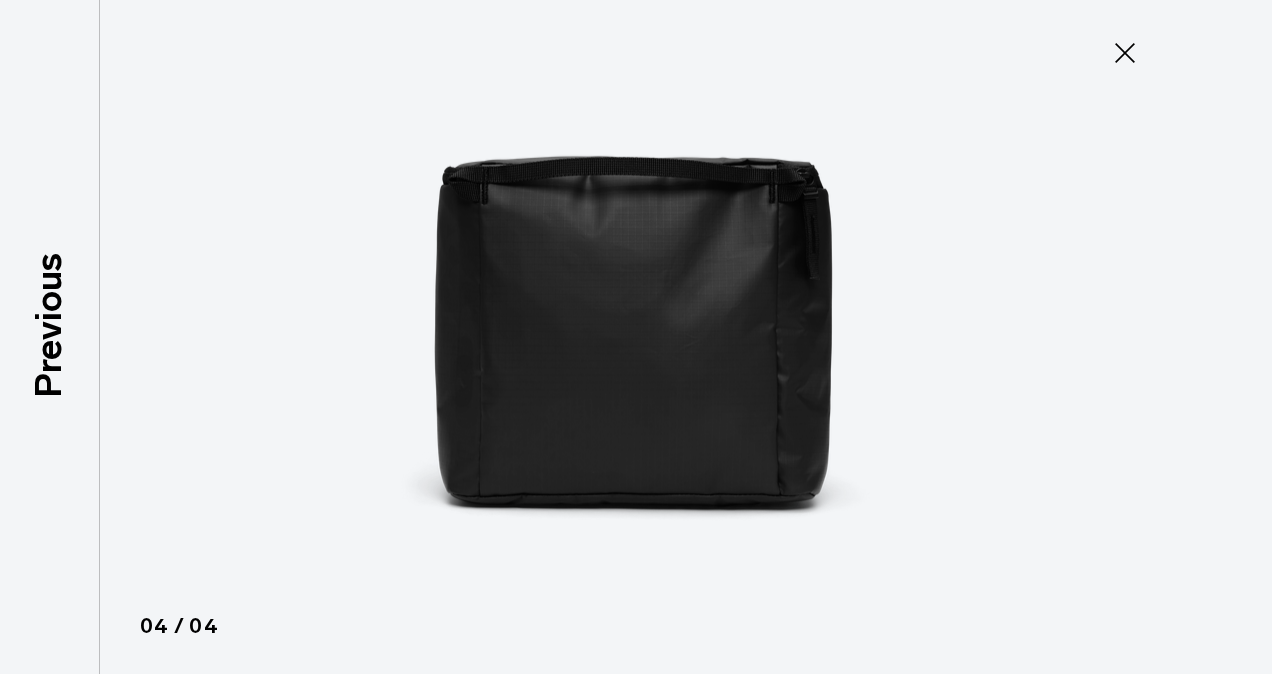click 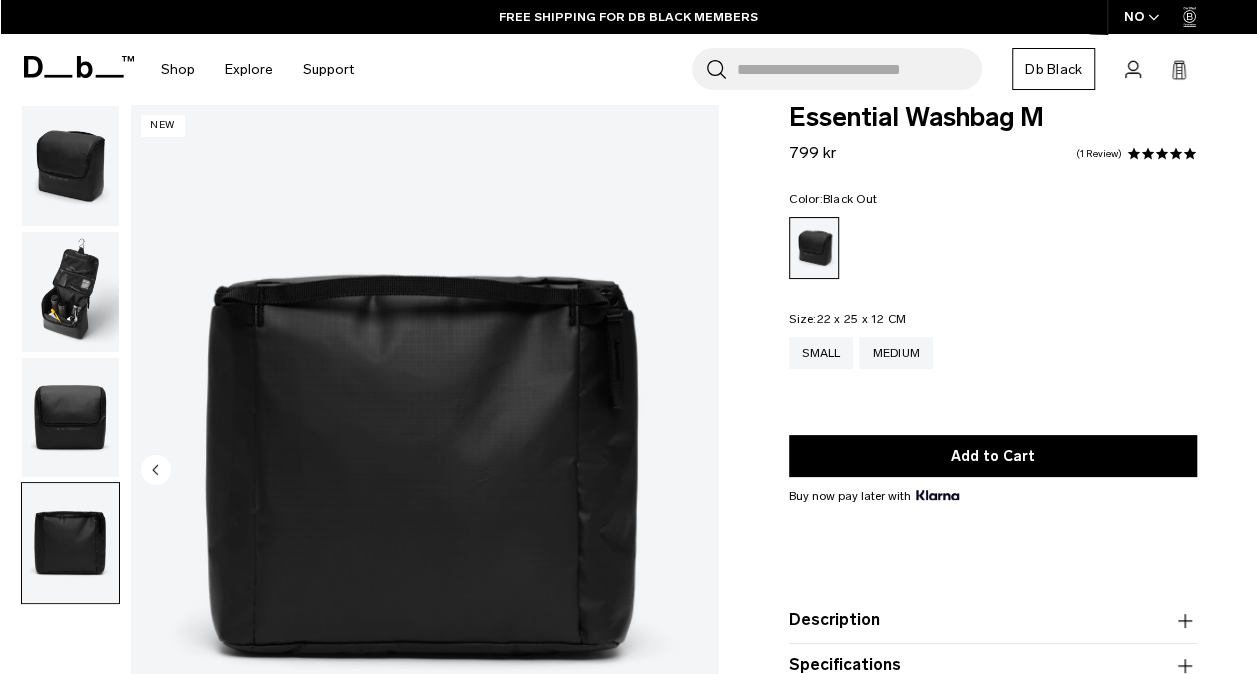 scroll, scrollTop: 0, scrollLeft: 0, axis: both 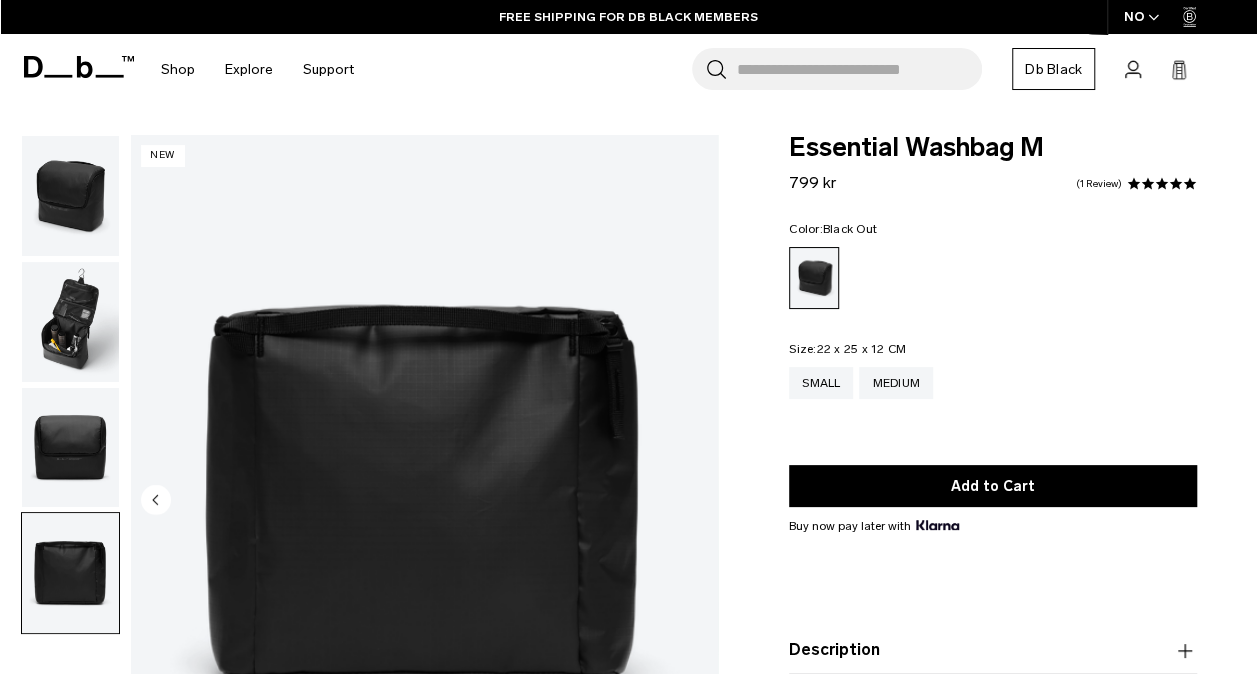 click 